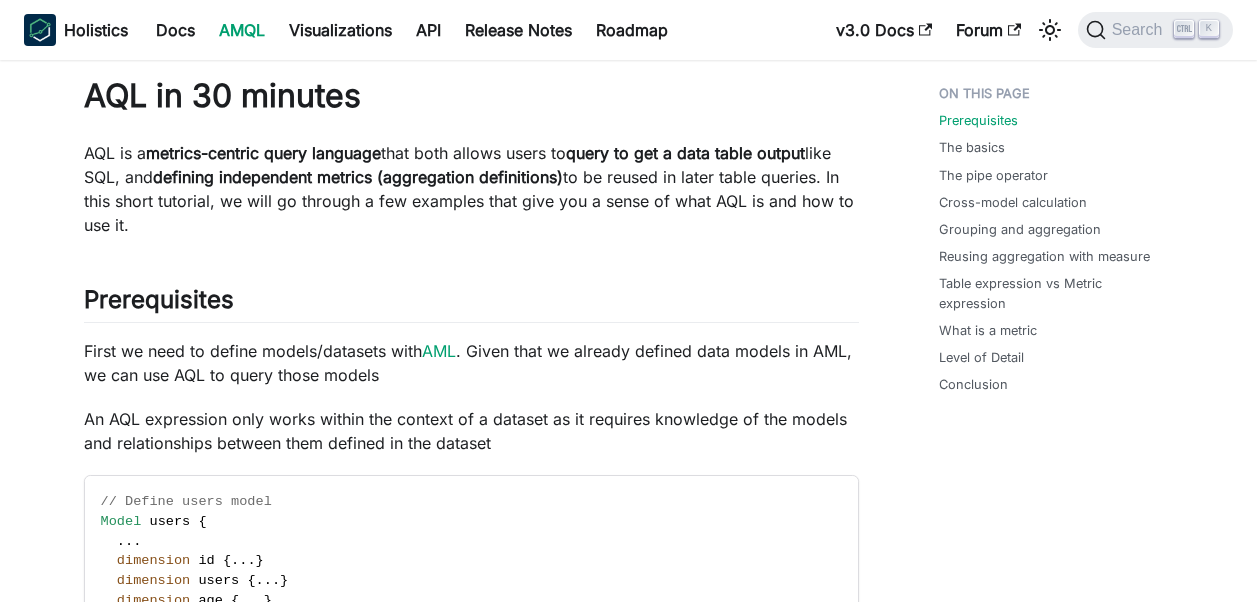 scroll, scrollTop: 118, scrollLeft: 0, axis: vertical 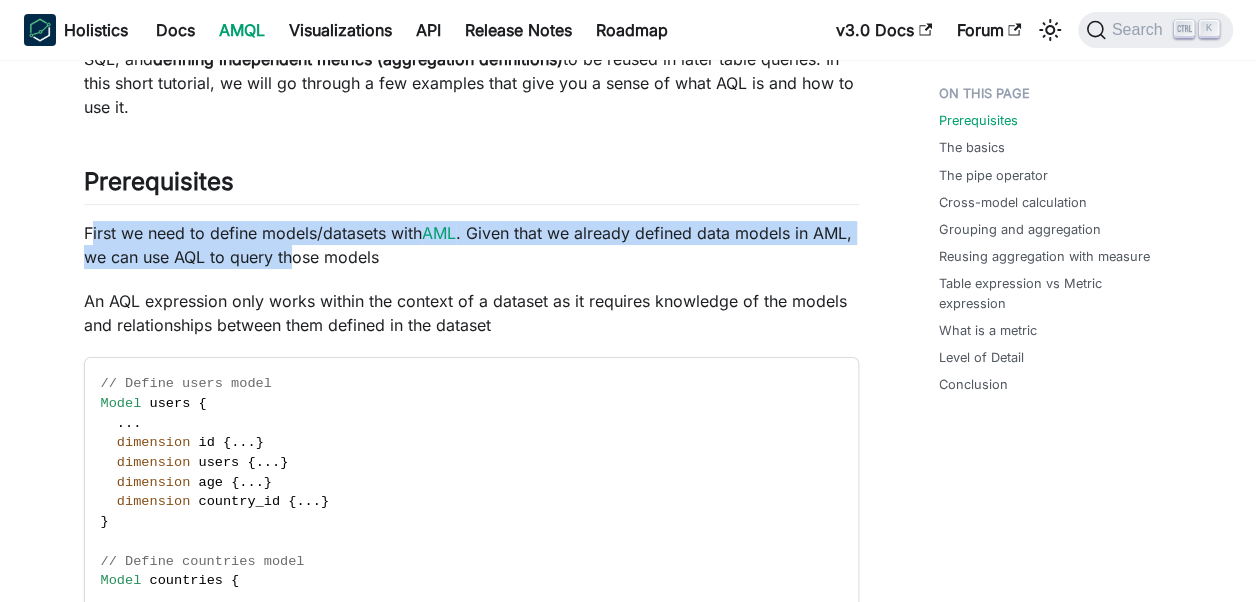 drag, startPoint x: 88, startPoint y: 237, endPoint x: 290, endPoint y: 248, distance: 202.29929 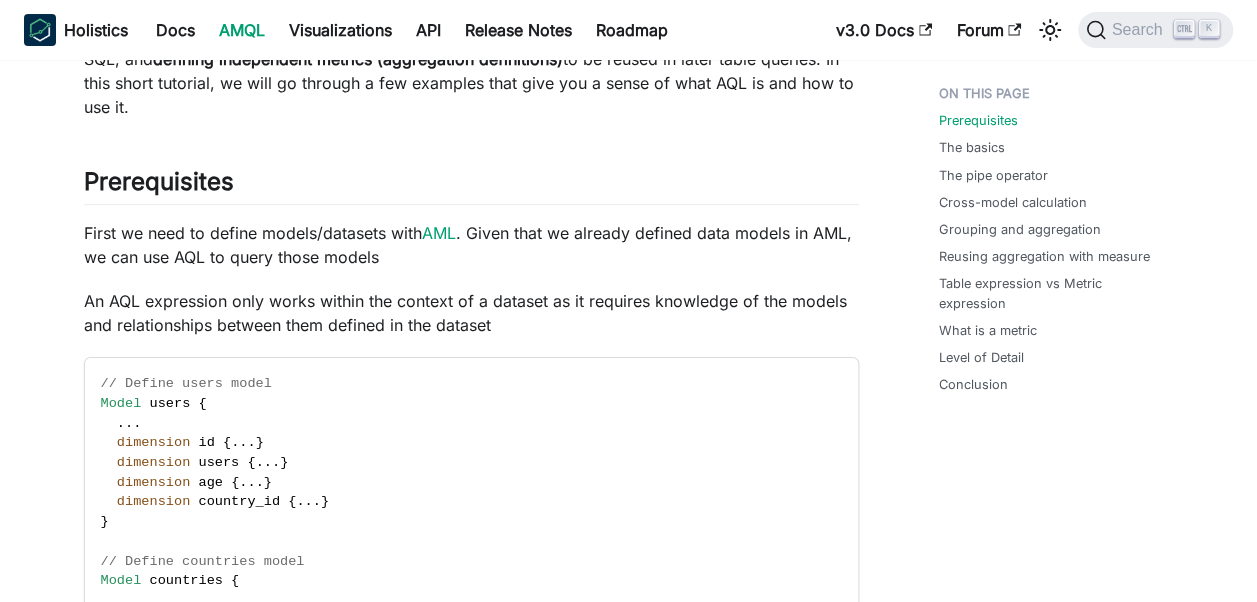 click on "An AQL expression only works within the context of a dataset as it requires knowledge of the models and relationships between them defined in the dataset
// Define users model  Model   users   {    . . .    dimension   id   { . . . }    dimension   users   { . . . }    dimension   age   { . . . }    dimension   country_id   { . . . } } // Define countries model Model   countries   {    . . .    dimension   id   { . . . }    dimension   name   { . . . } } // Define e_commerce dataset Dataset     { [" at bounding box center [471, 3236] 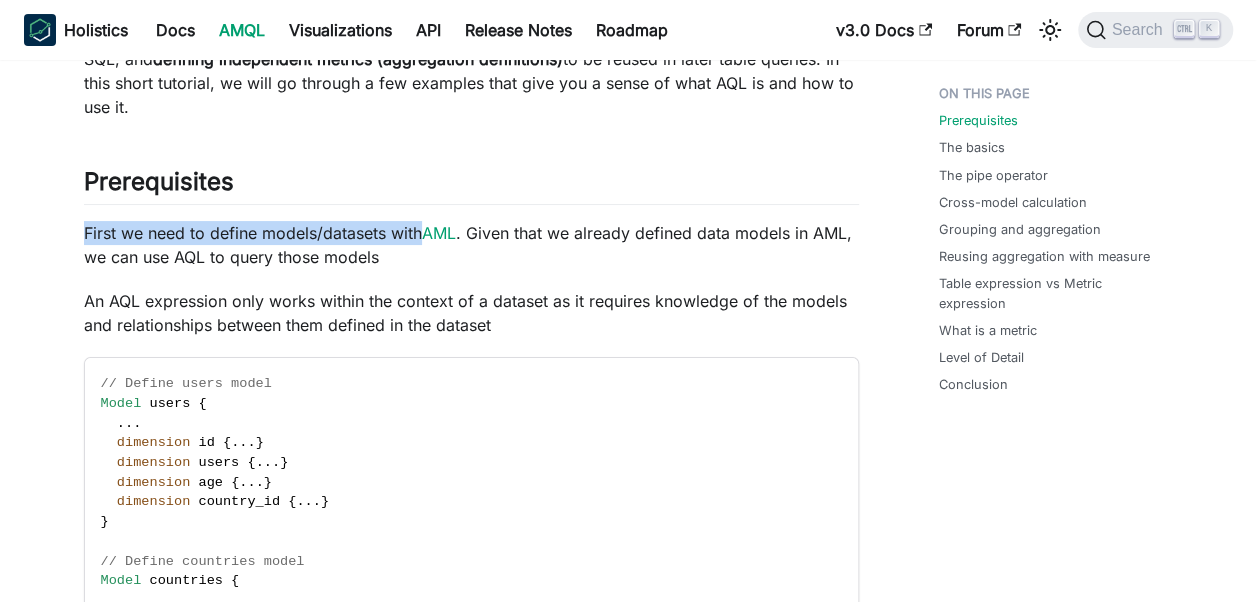 drag, startPoint x: 82, startPoint y: 232, endPoint x: 406, endPoint y: 240, distance: 324.09875 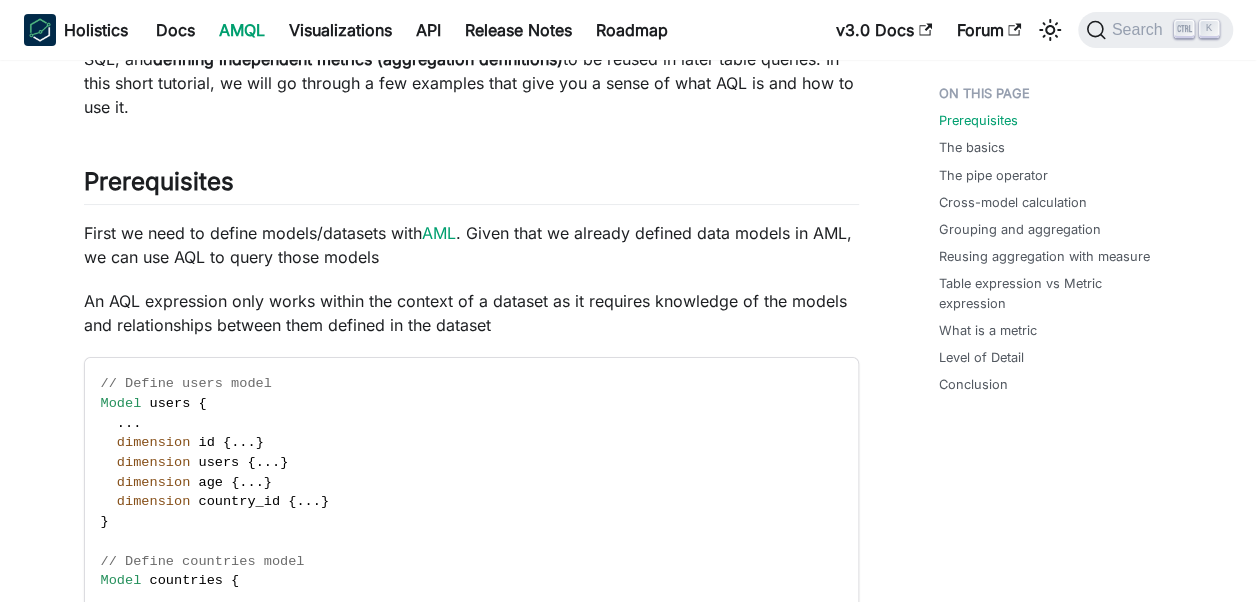 click on "First we need to define models/datasets with  AML . Given that we already defined data models in AML, we can use AQL to query those models" at bounding box center (471, 245) 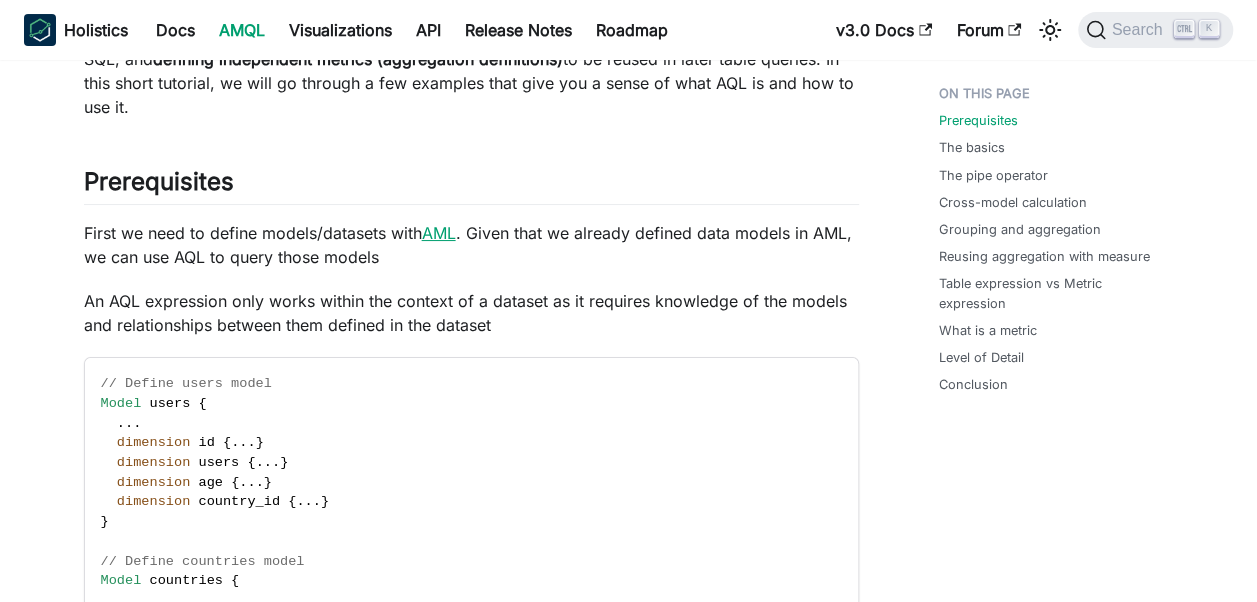 click on "AML" at bounding box center (439, 233) 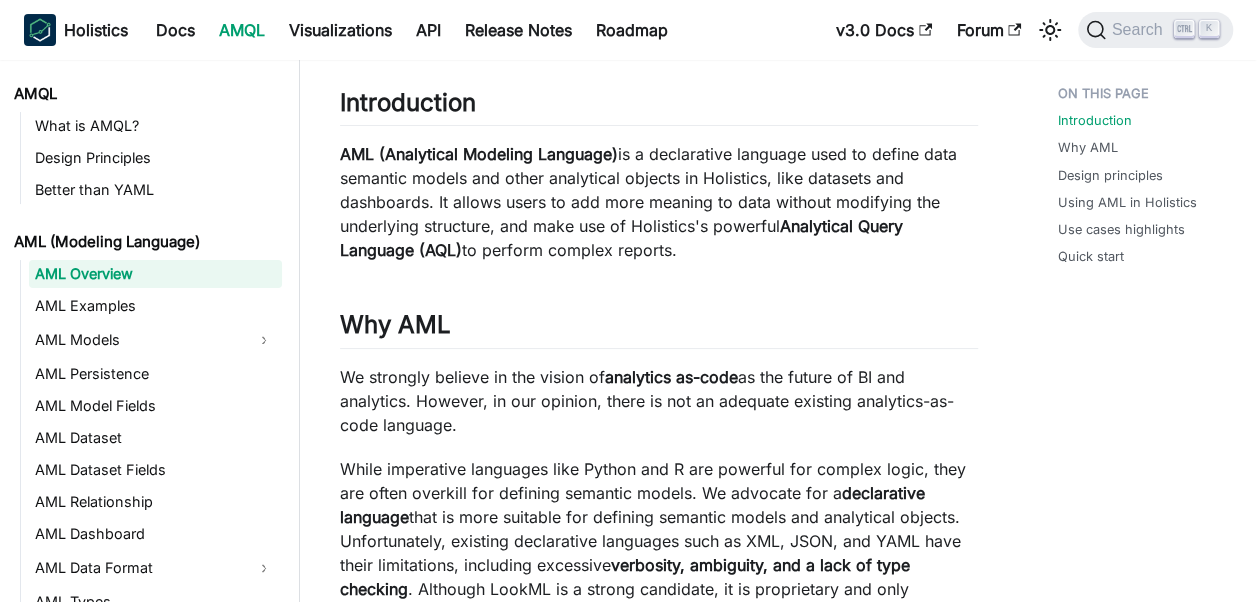 scroll, scrollTop: 0, scrollLeft: 0, axis: both 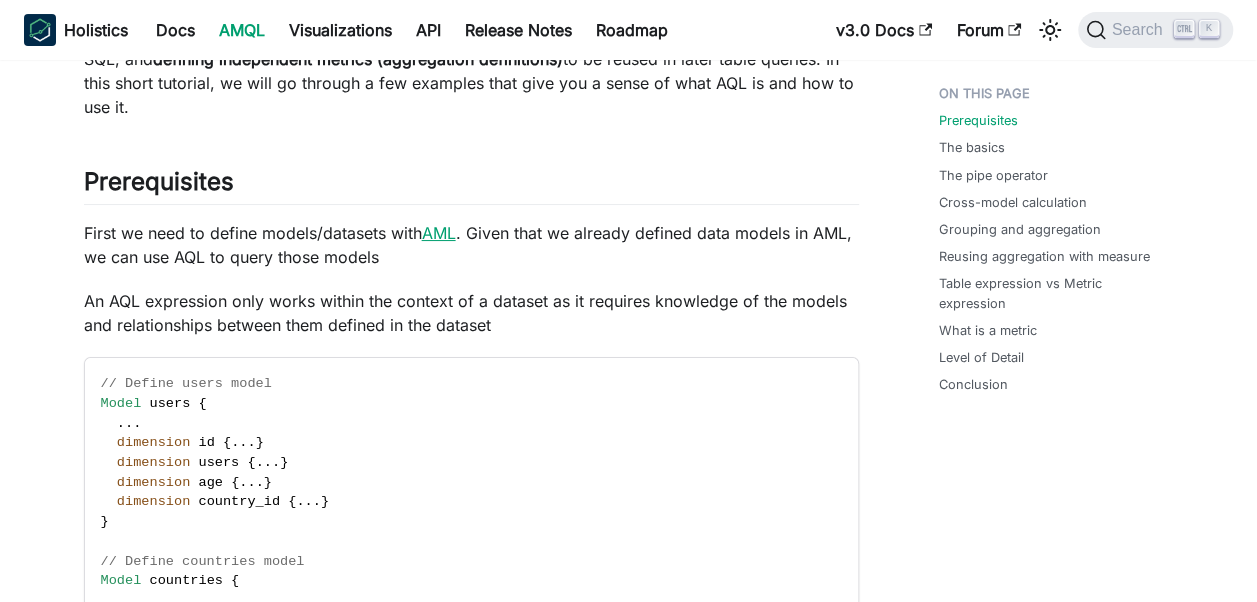click on "AML" at bounding box center [439, 233] 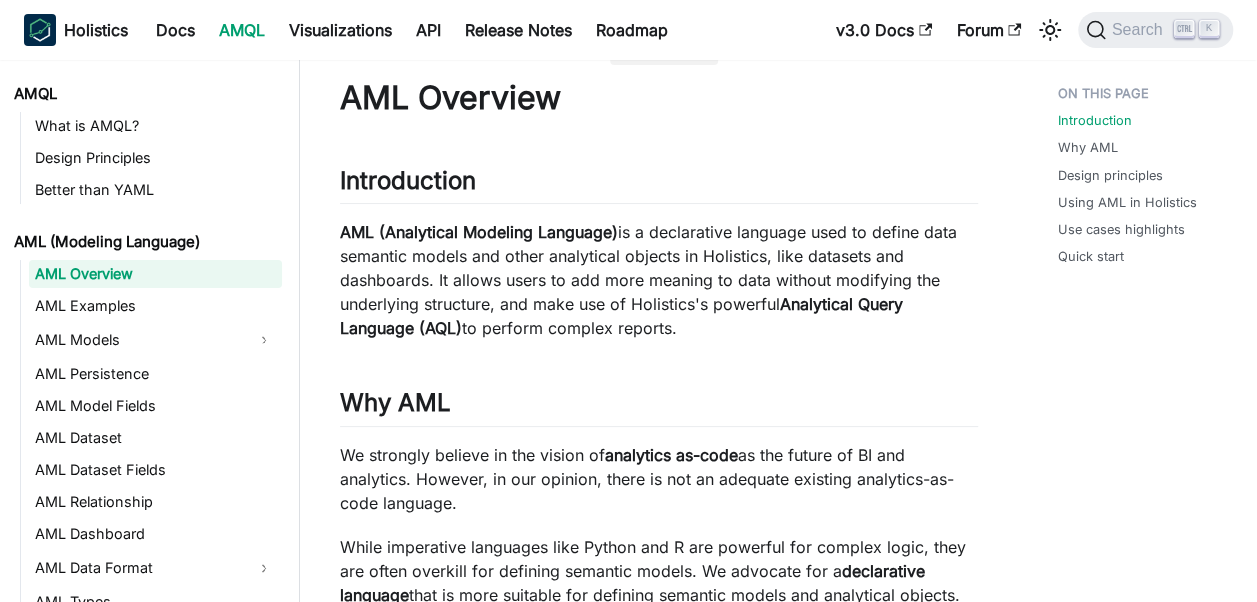 scroll, scrollTop: 22, scrollLeft: 0, axis: vertical 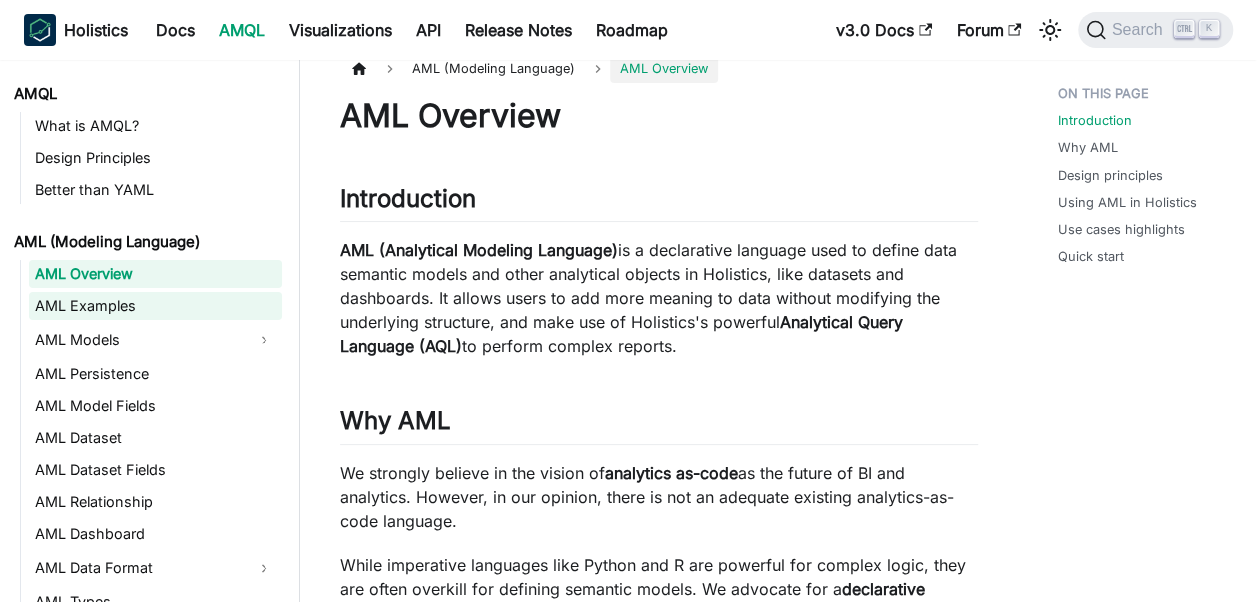 click on "AML Examples" at bounding box center [155, 306] 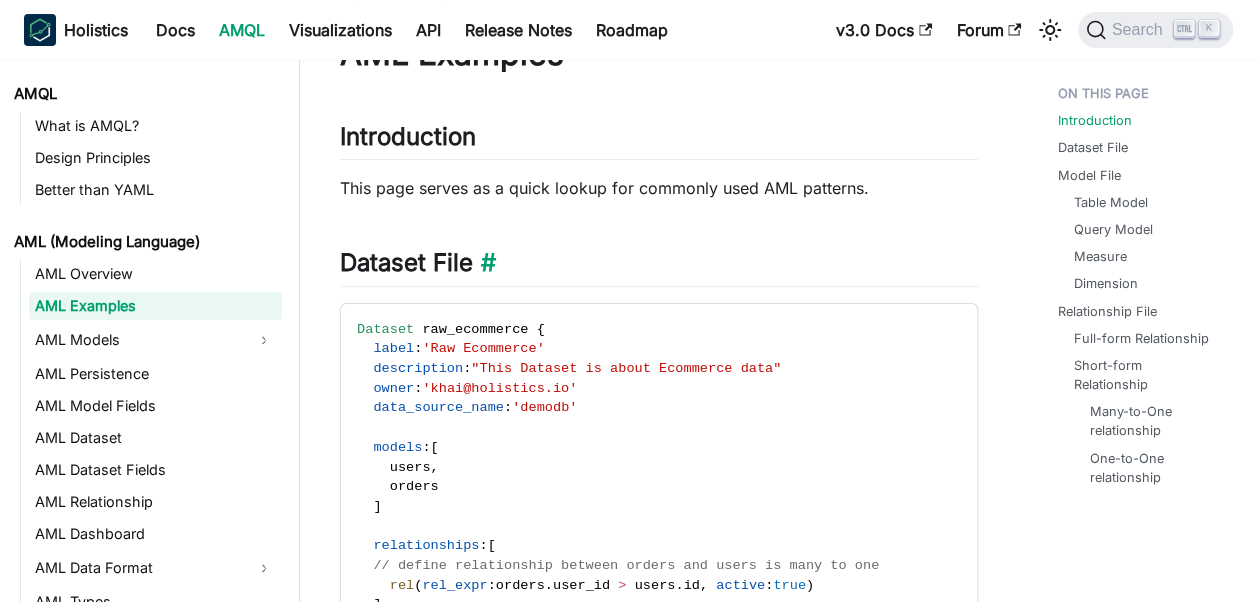 scroll, scrollTop: 105, scrollLeft: 0, axis: vertical 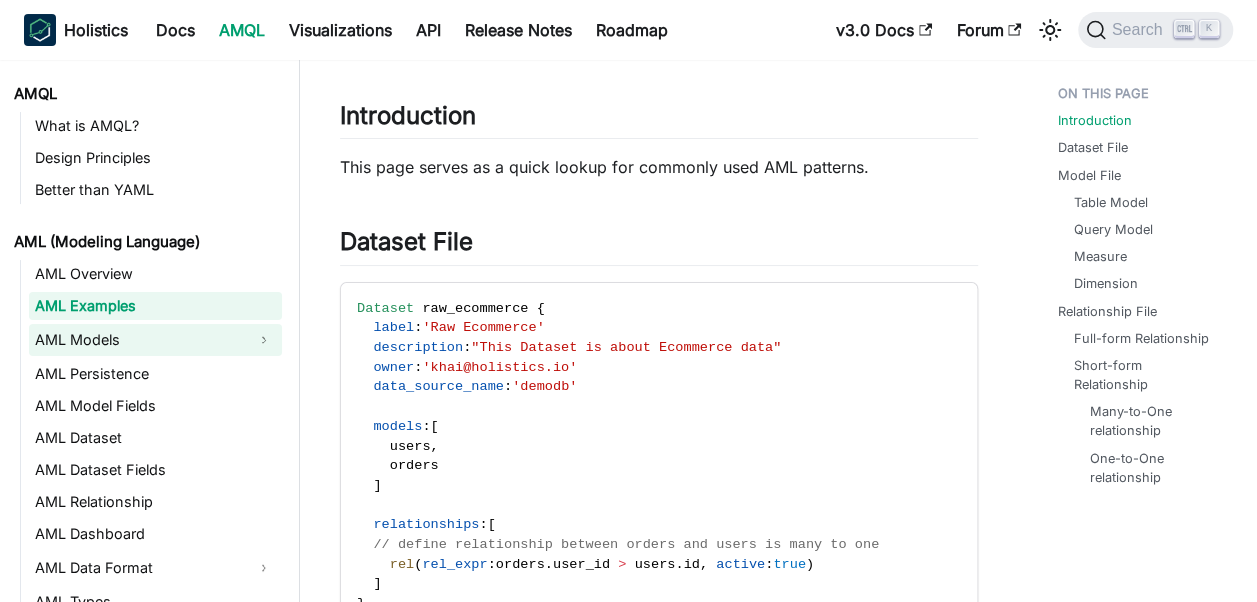 click on "AML Models" at bounding box center [137, 340] 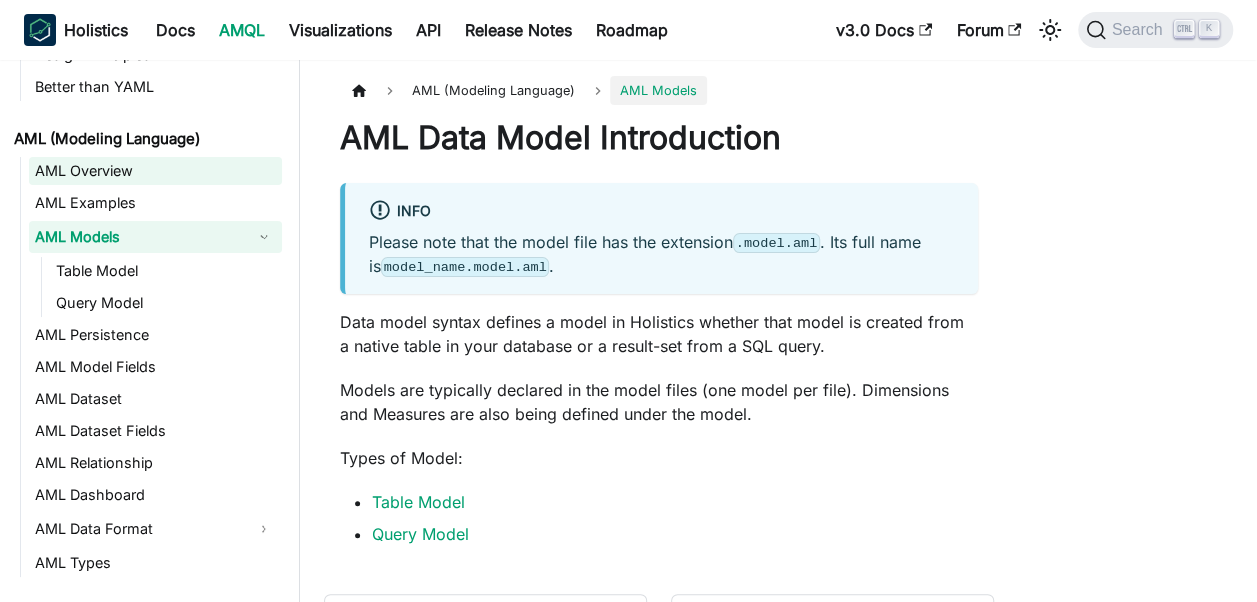 scroll, scrollTop: 104, scrollLeft: 0, axis: vertical 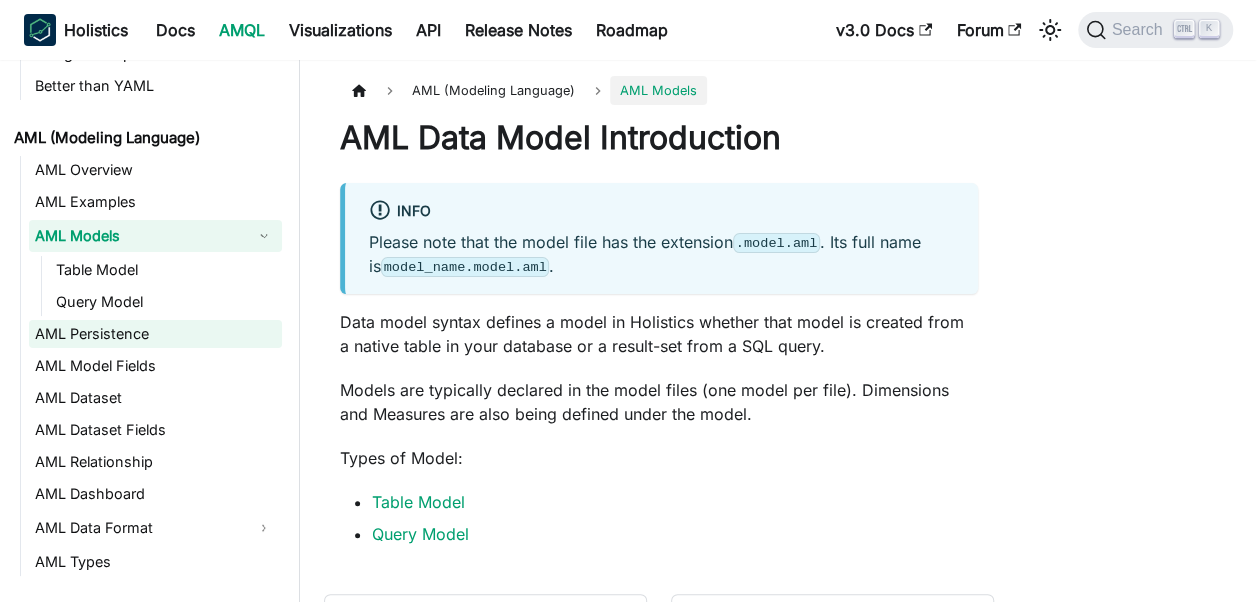click on "AML Persistence" at bounding box center (155, 334) 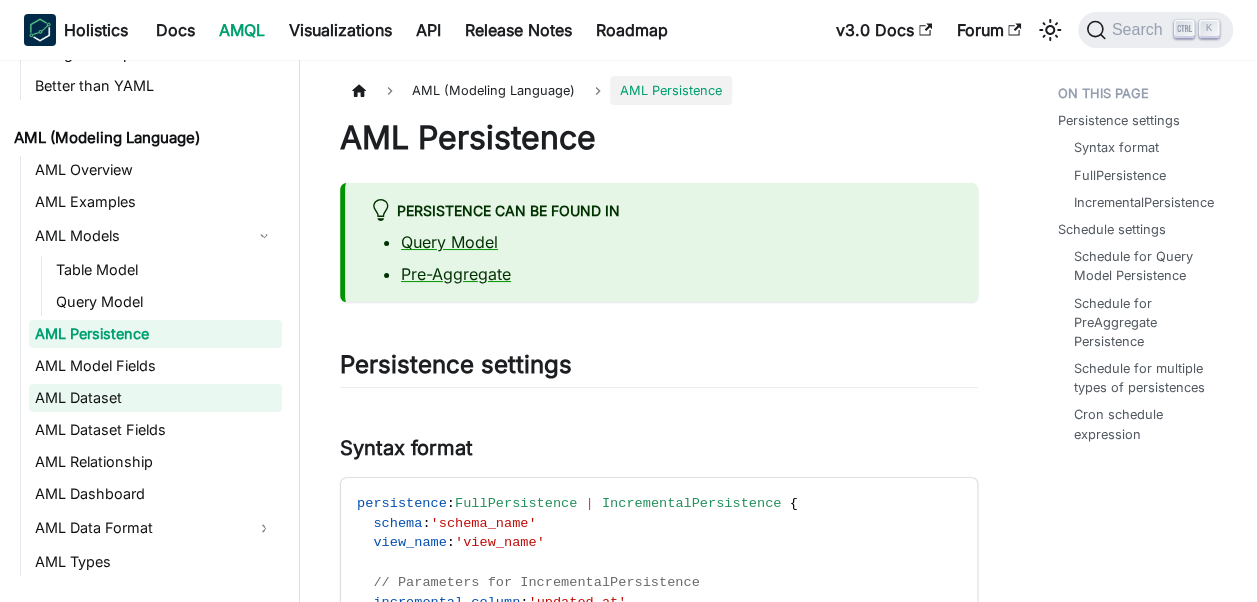 click on "AML Dataset" at bounding box center [155, 398] 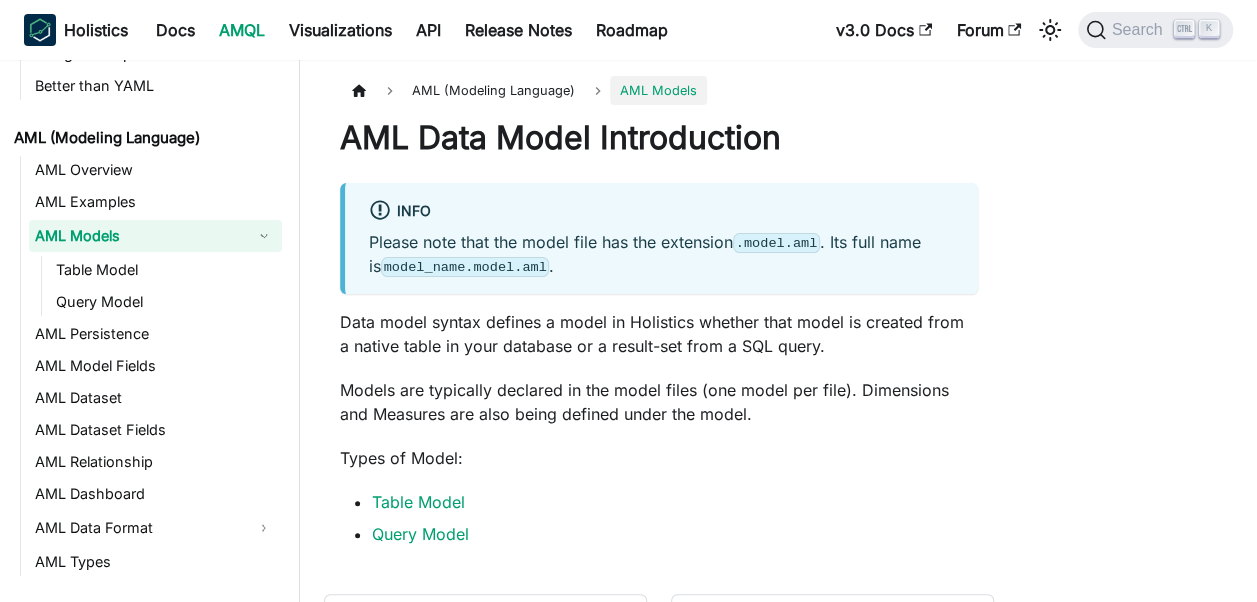 scroll, scrollTop: 105, scrollLeft: 0, axis: vertical 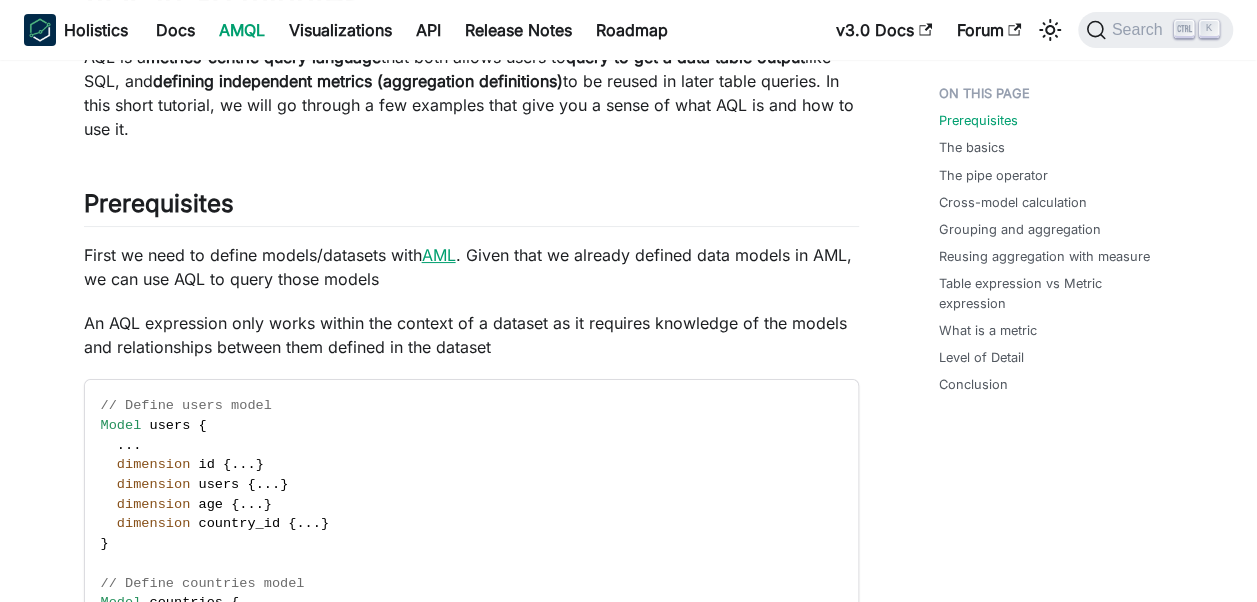 click on "AML" at bounding box center (439, 255) 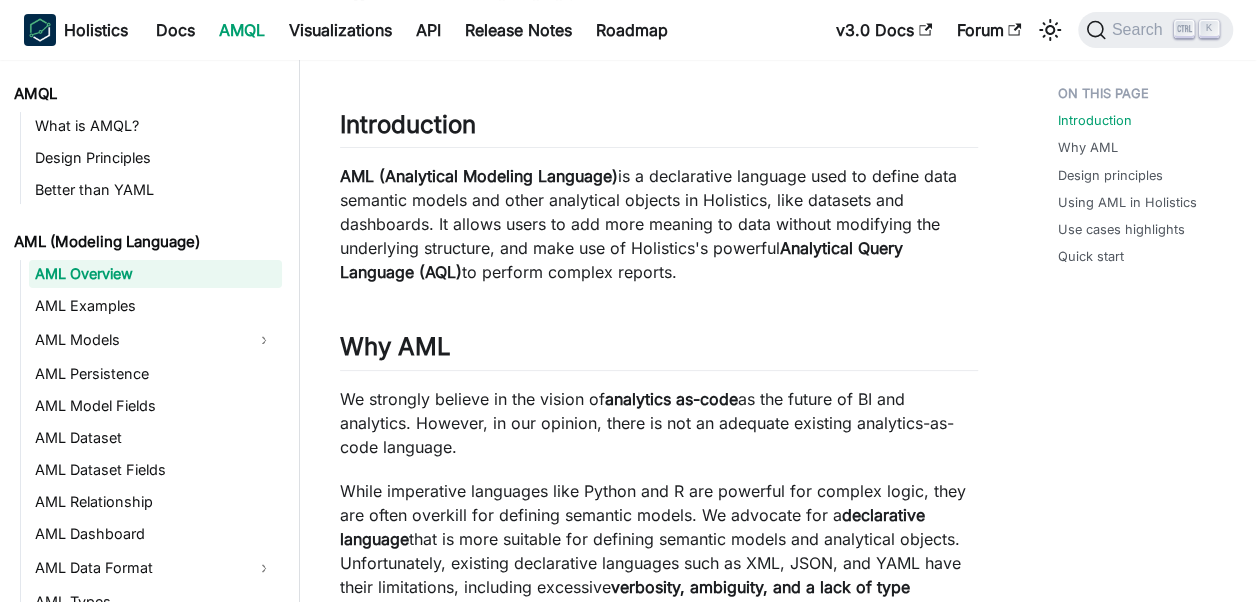 scroll, scrollTop: 0, scrollLeft: 0, axis: both 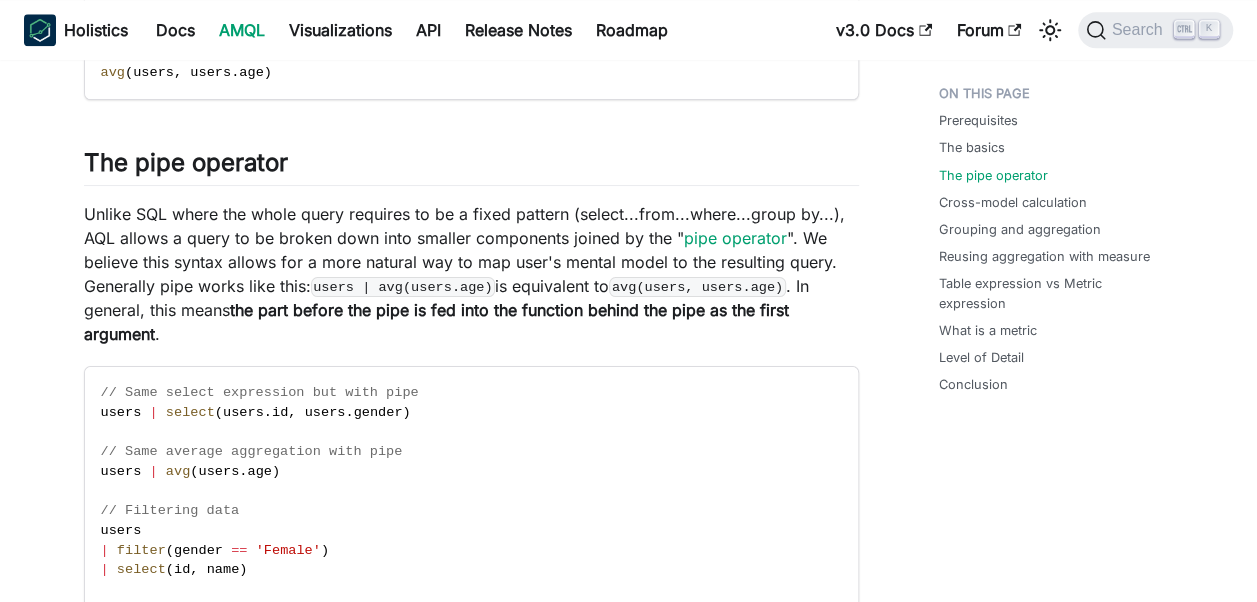 click on "Unlike SQL where the whole query requires to be a fixed pattern (select...from...where...group by...), AQL allows a query to be broken down into smaller components joined by the " pipe operator ". We believe this syntax allows for a more natural way to map user's mental model to the resulting query. Generally pipe works like this:  users | avg(users.age)  is equivalent to  avg(users, users.age) . In general, this means  the part before the pipe is fed into the function behind the pipe as the first argument ." at bounding box center (471, 274) 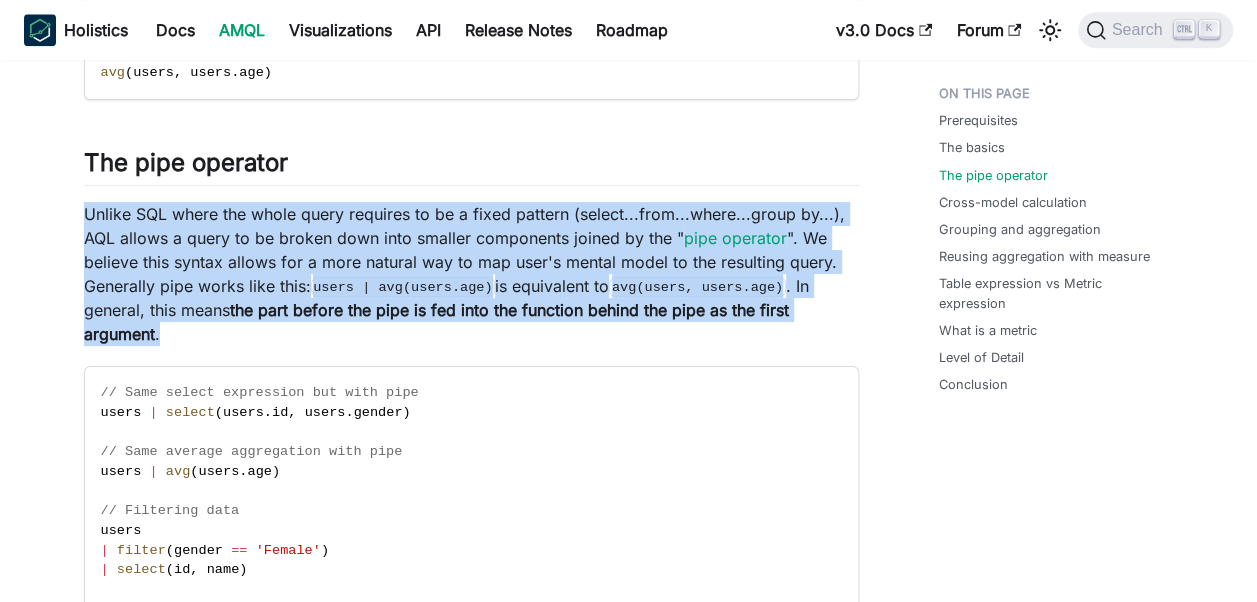 click on "Unlike SQL where the whole query requires to be a fixed pattern (select...from...where...group by...), AQL allows a query to be broken down into smaller components joined by the " pipe operator ". We believe this syntax allows for a more natural way to map user's mental model to the resulting query. Generally pipe works like this:  users | avg(users.age)  is equivalent to  avg(users, users.age) . In general, this means  the part before the pipe is fed into the function behind the pipe as the first argument ." at bounding box center [471, 274] 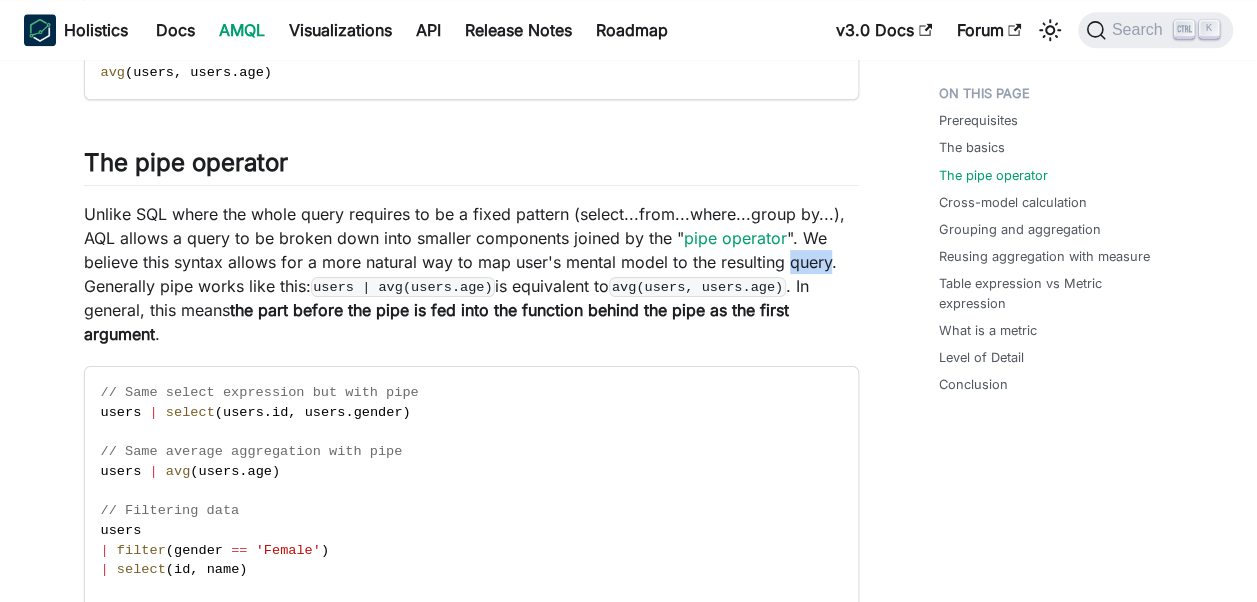 click on "Unlike SQL where the whole query requires to be a fixed pattern (select...from...where...group by...), AQL allows a query to be broken down into smaller components joined by the " pipe operator ". We believe this syntax allows for a more natural way to map user's mental model to the resulting query. Generally pipe works like this:  users | avg(users.age)  is equivalent to  avg(users, users.age) . In general, this means  the part before the pipe is fed into the function behind the pipe as the first argument ." at bounding box center [471, 274] 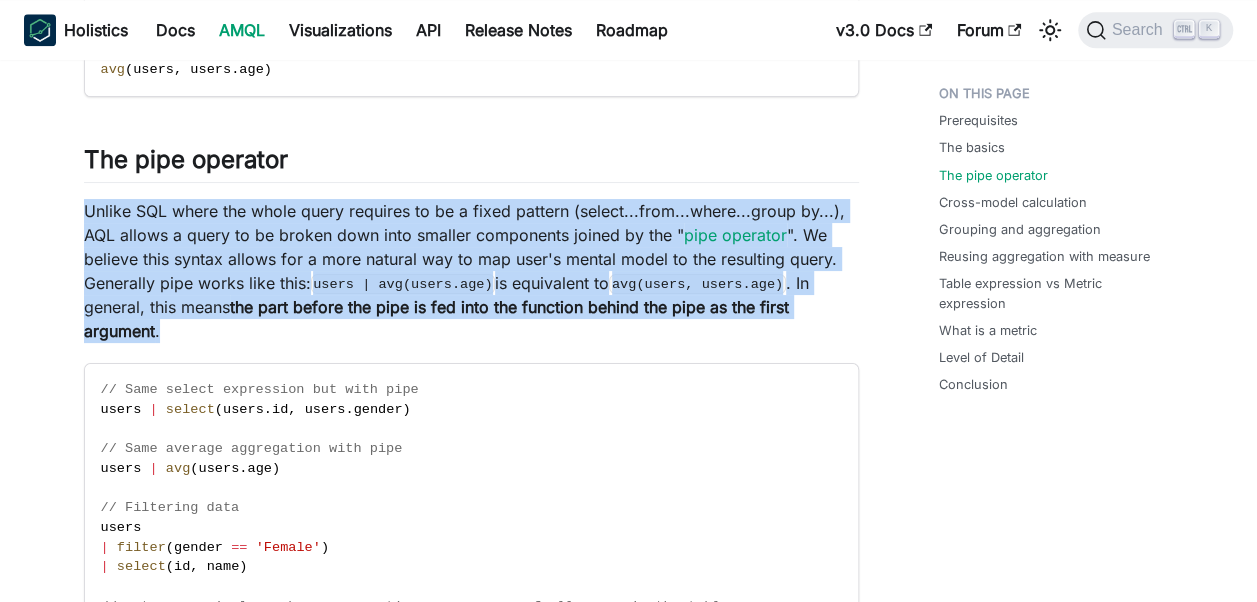 scroll, scrollTop: 1164, scrollLeft: 0, axis: vertical 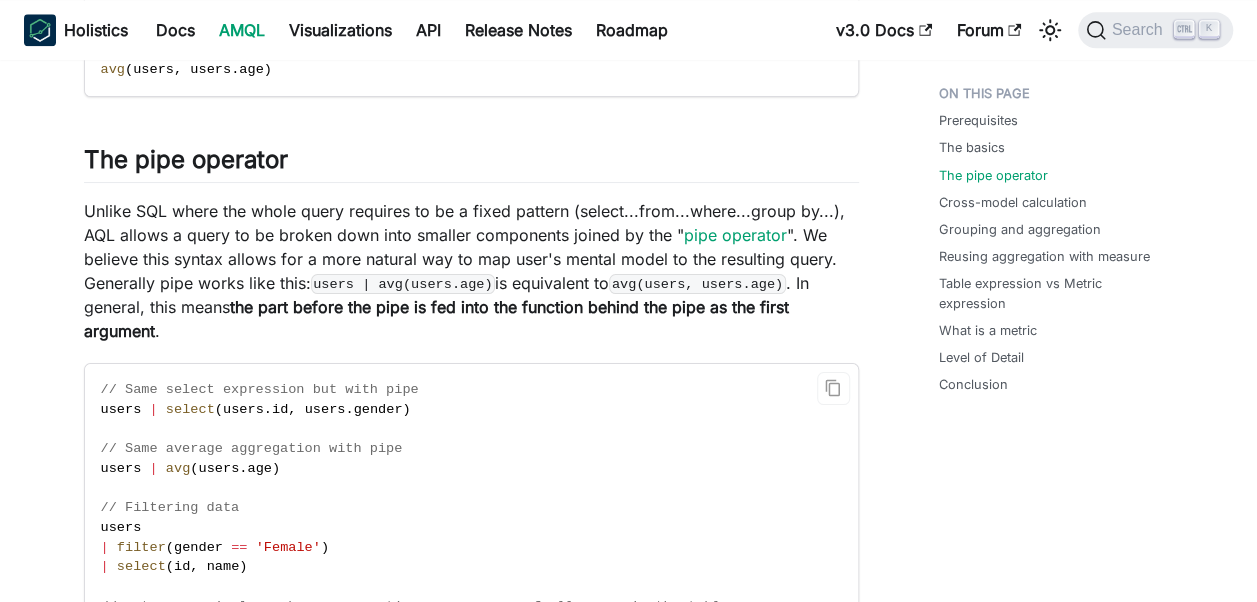 click on "// Same select expression but with pipe  users   |   select ( users . id ,   users . gender ) // Same average aggregation with pipe  users   |   avg ( users . age ) // Filtering data users |   filter ( gender   ==   'Female' ) |   select ( id ,   name ) // returns a single number representing average age of all users in the table" at bounding box center (471, 498) 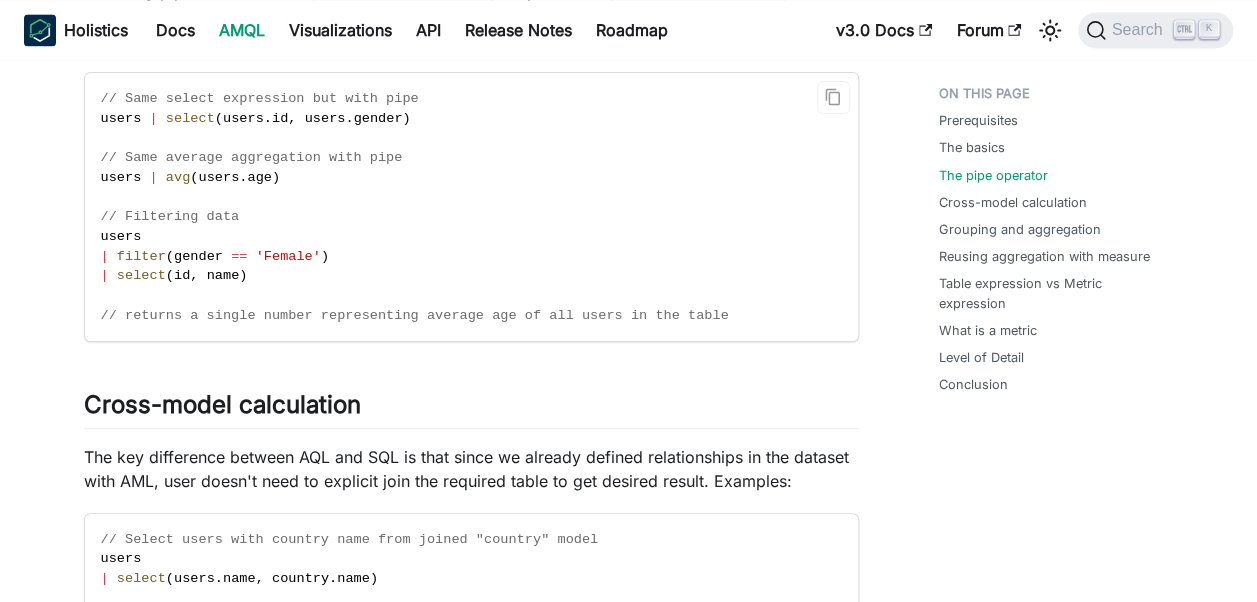 scroll, scrollTop: 1458, scrollLeft: 0, axis: vertical 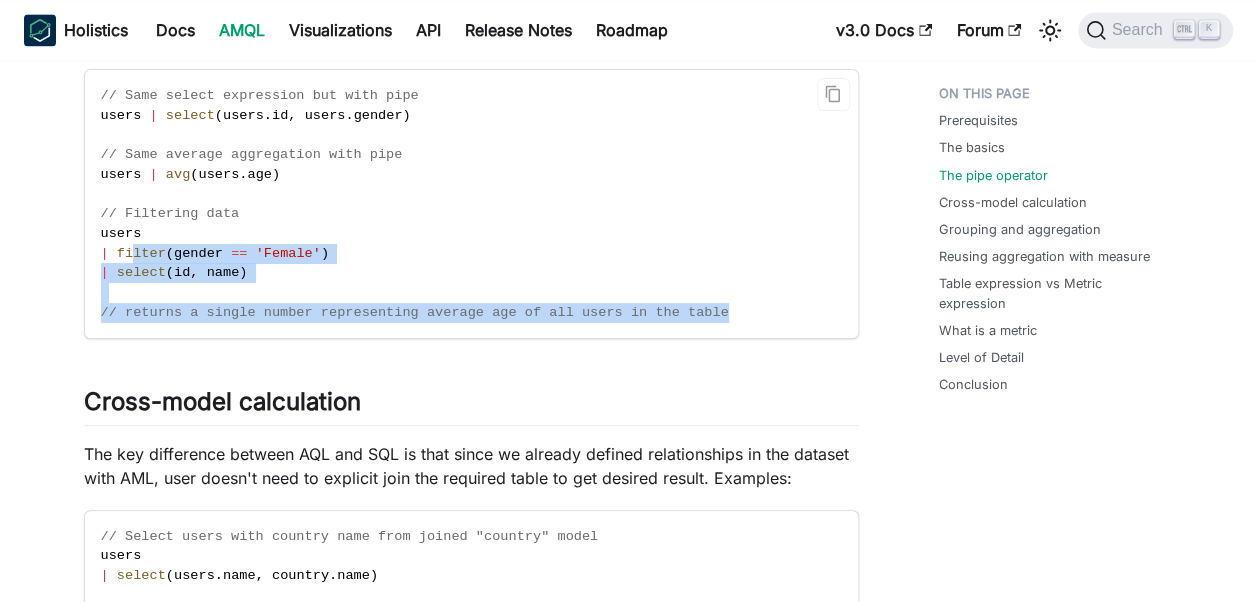 drag, startPoint x: 696, startPoint y: 326, endPoint x: 122, endPoint y: 258, distance: 578.01385 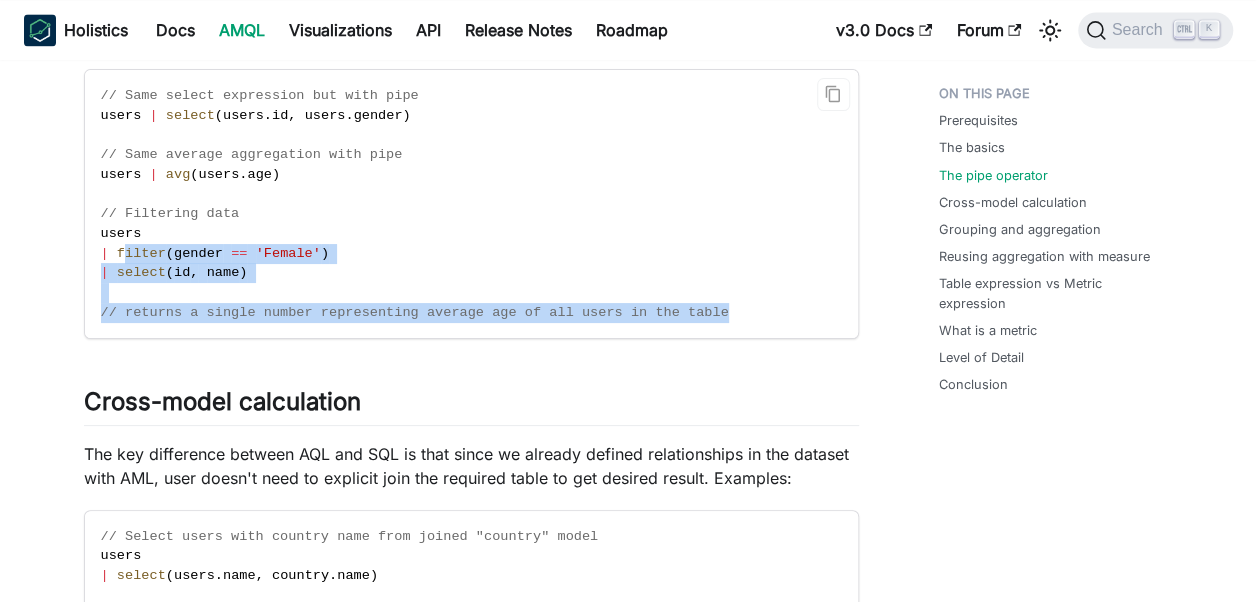 click on "// Same select expression but with pipe  users   |   select ( users . id ,   users . gender ) // Same average aggregation with pipe  users   |   avg ( users . age ) // Filtering data users |   filter ( gender   ==   'Female' ) |   select ( id ,   name ) // returns a single number representing average age of all users in the table" at bounding box center [471, 204] 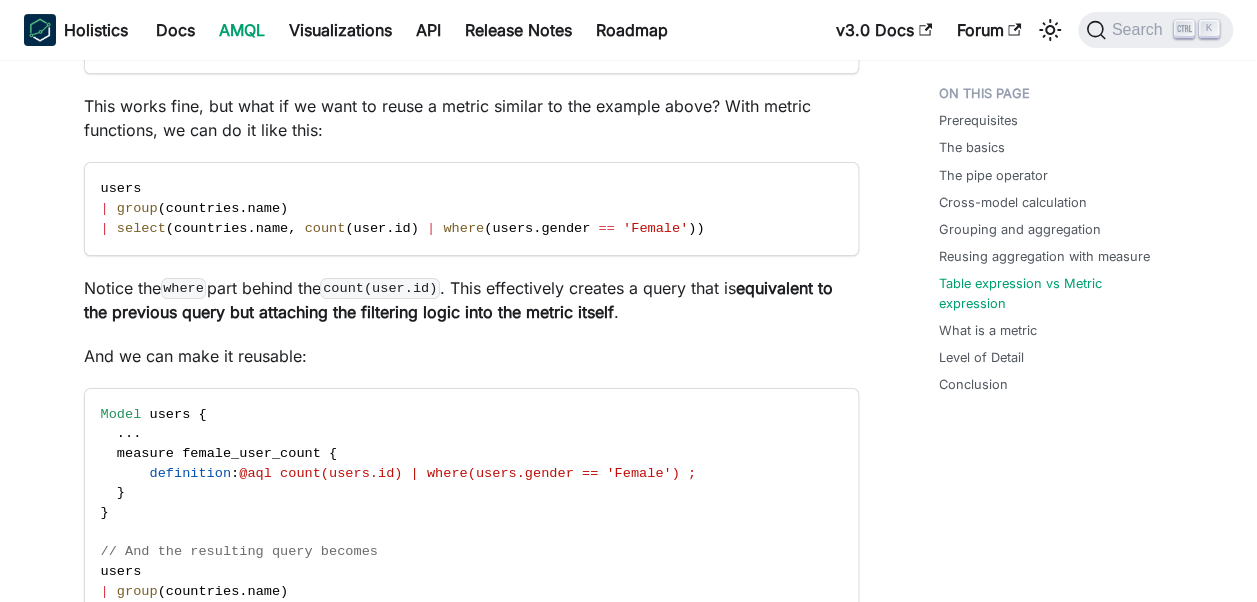 scroll, scrollTop: 3982, scrollLeft: 0, axis: vertical 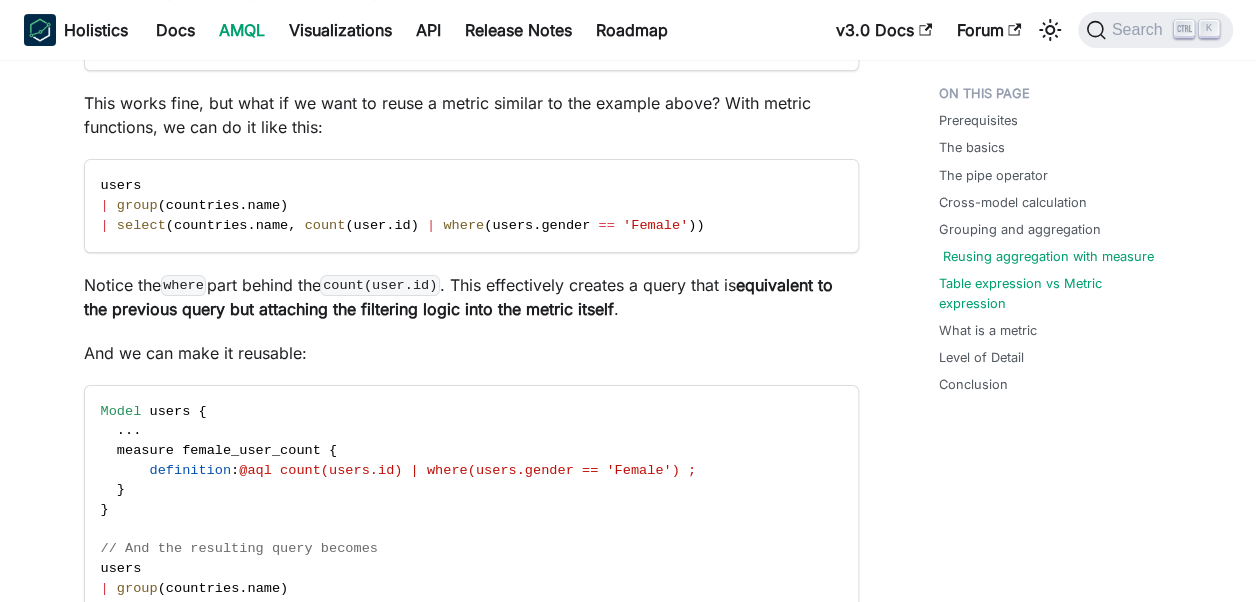 click on "Reusing aggregation with measure" at bounding box center (1048, 256) 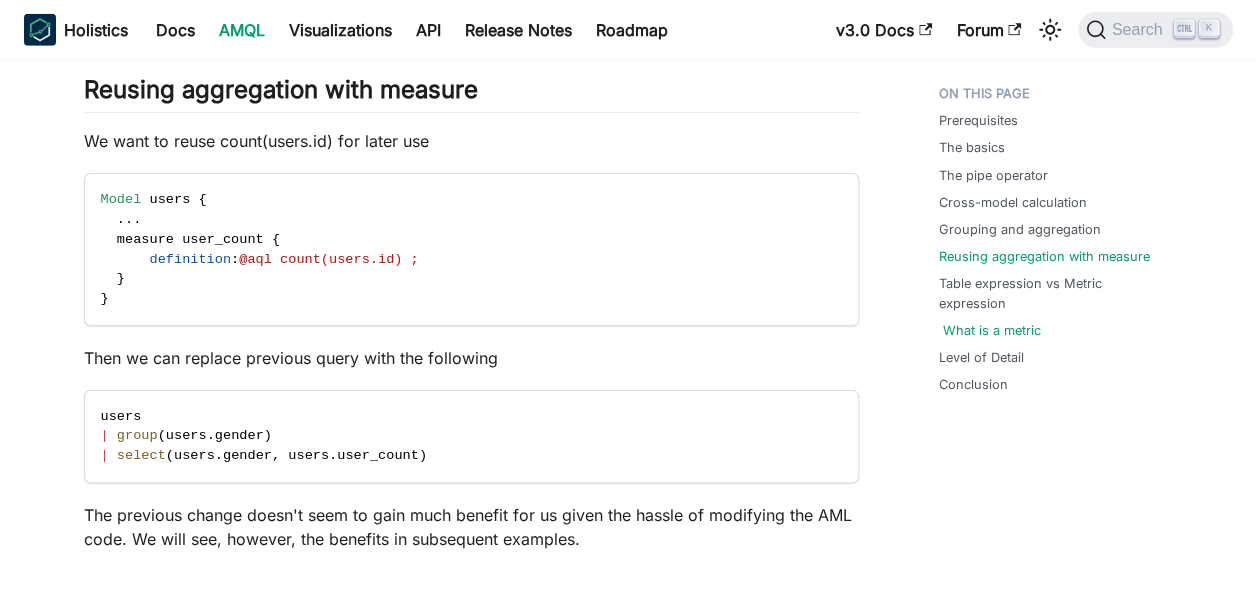 click on "What is a metric" at bounding box center [992, 330] 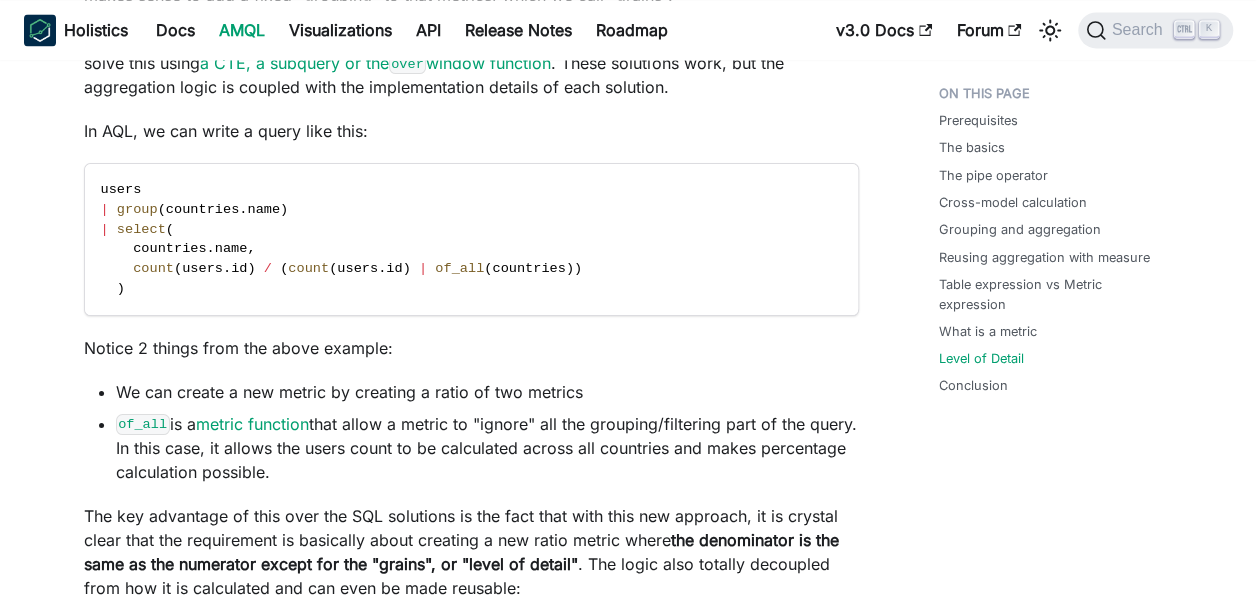 scroll, scrollTop: 5418, scrollLeft: 0, axis: vertical 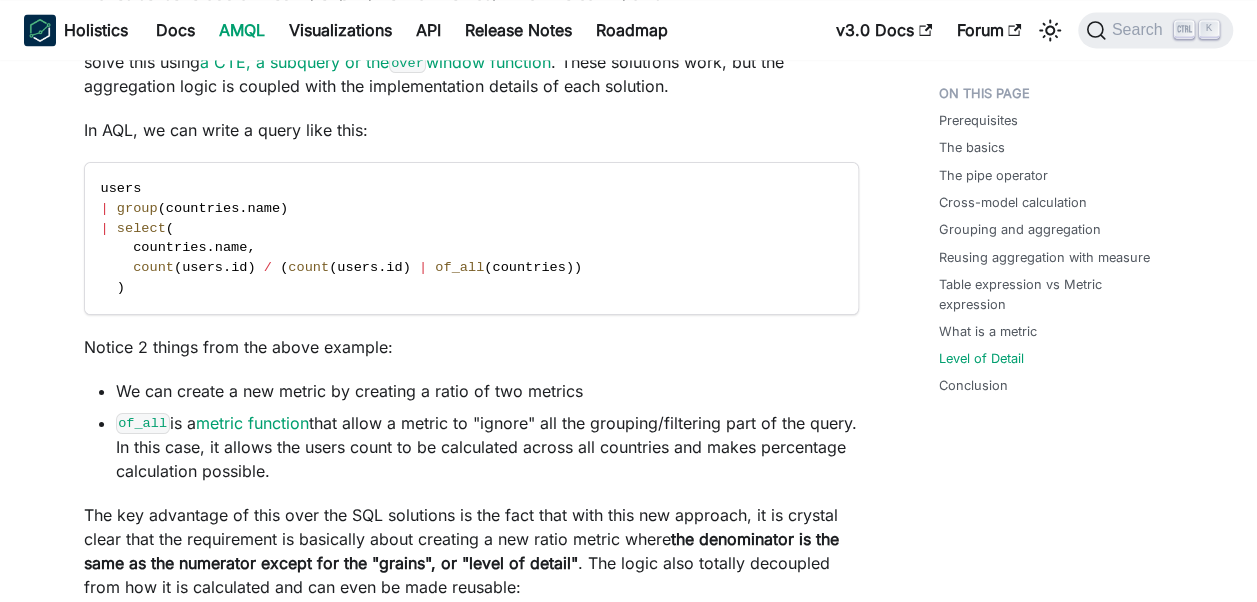 click on "users | group ( countries.name ) | select ( countries.name , count ( users.id ) / ( count ( users.id ) | of_all ( countries ) ) )" at bounding box center [471, 238] 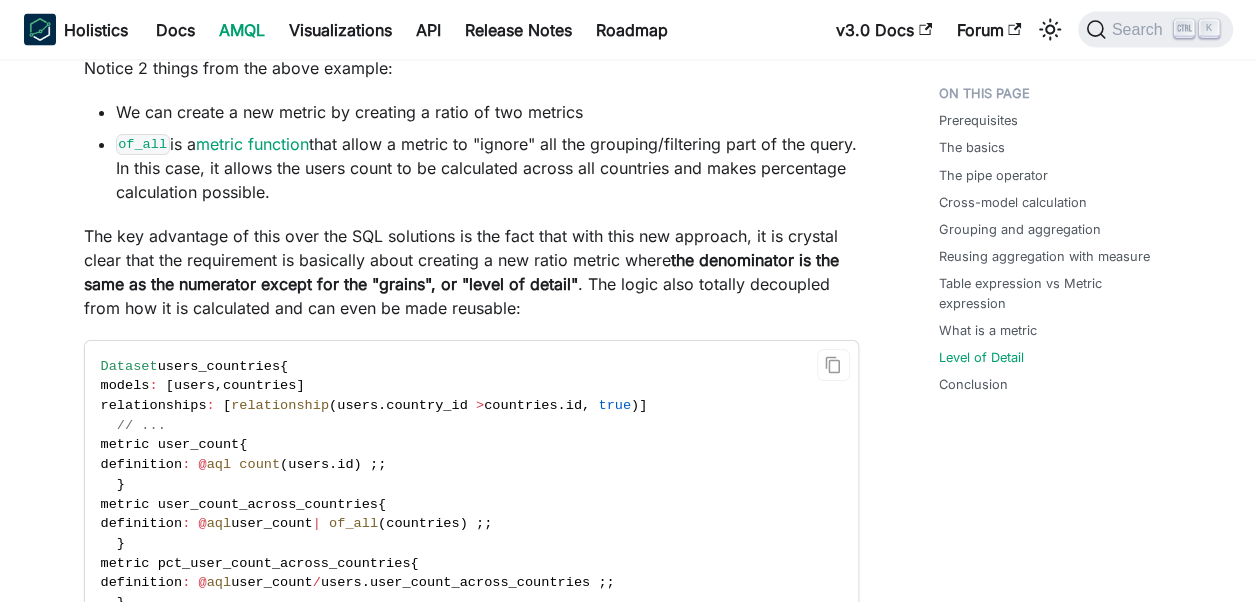 scroll, scrollTop: 5698, scrollLeft: 0, axis: vertical 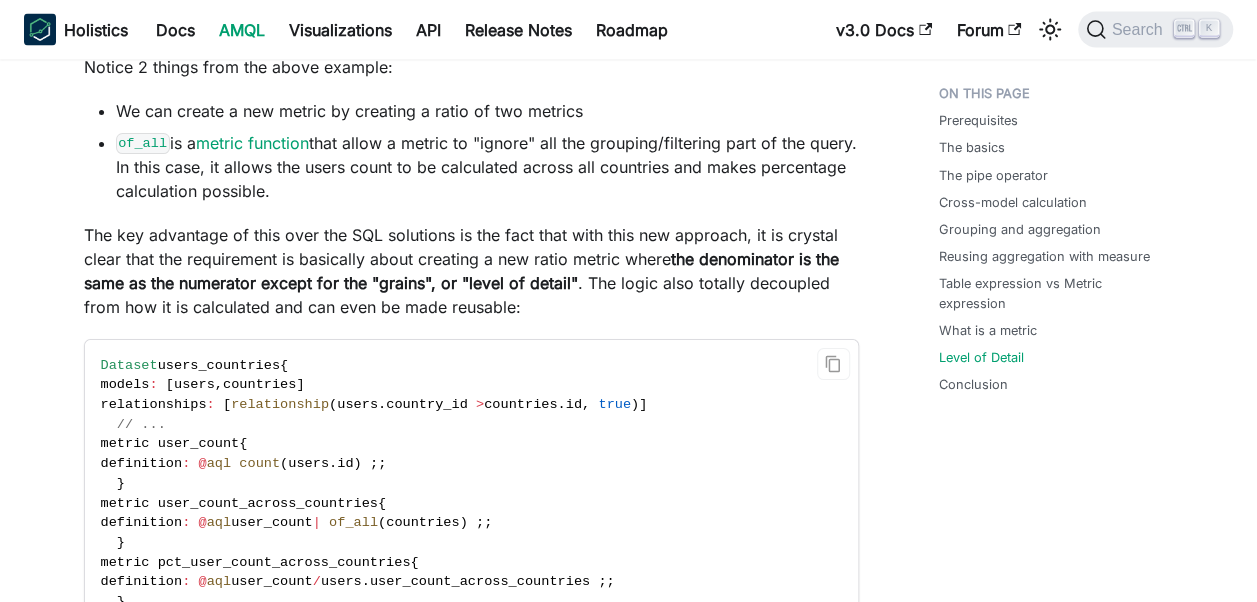 click on "Dataset  users_countries  {   models :   [ users ,  countries ]   relationships :   [ relationship ( users . country_id   >  countries . id ,   true ) ]    // ...   metric user_count  {     definition :   @ aql   count ( users . id )   ;    }   metric user_count_across_countries  {     definition :   @ aql  user_count  |   of_all ( countries )   ;    }   metric pct_user_count_across_countries  {     definition :   @ aql  user_count  /  users . user_count_across_countries   ;    }" at bounding box center [471, 494] 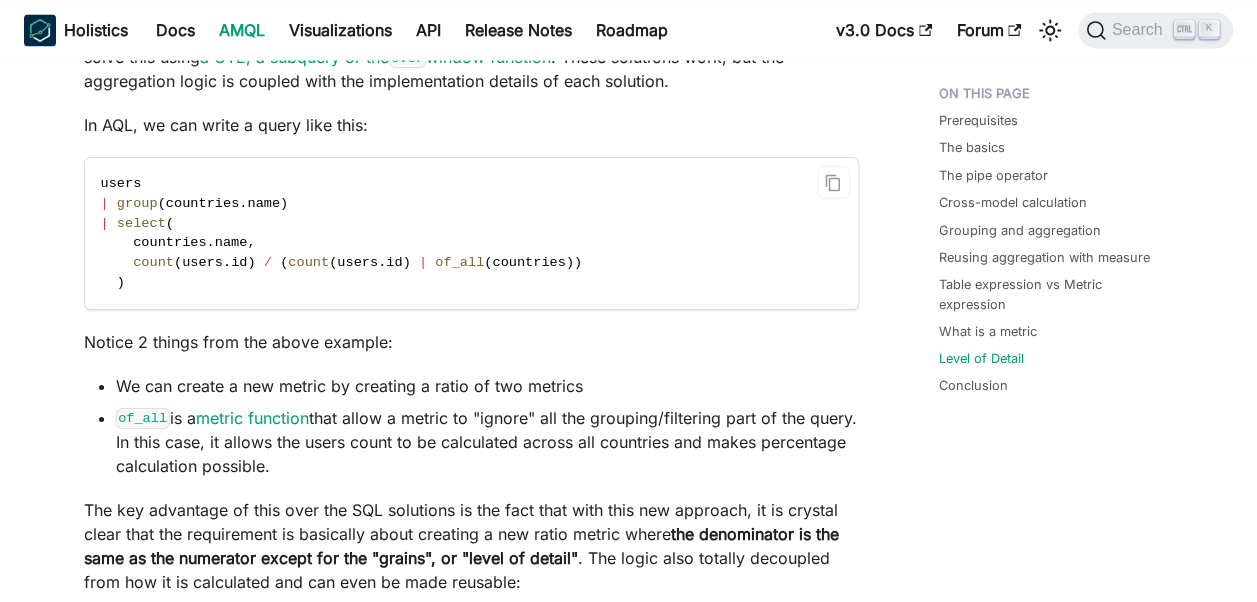 scroll, scrollTop: 5437, scrollLeft: 0, axis: vertical 